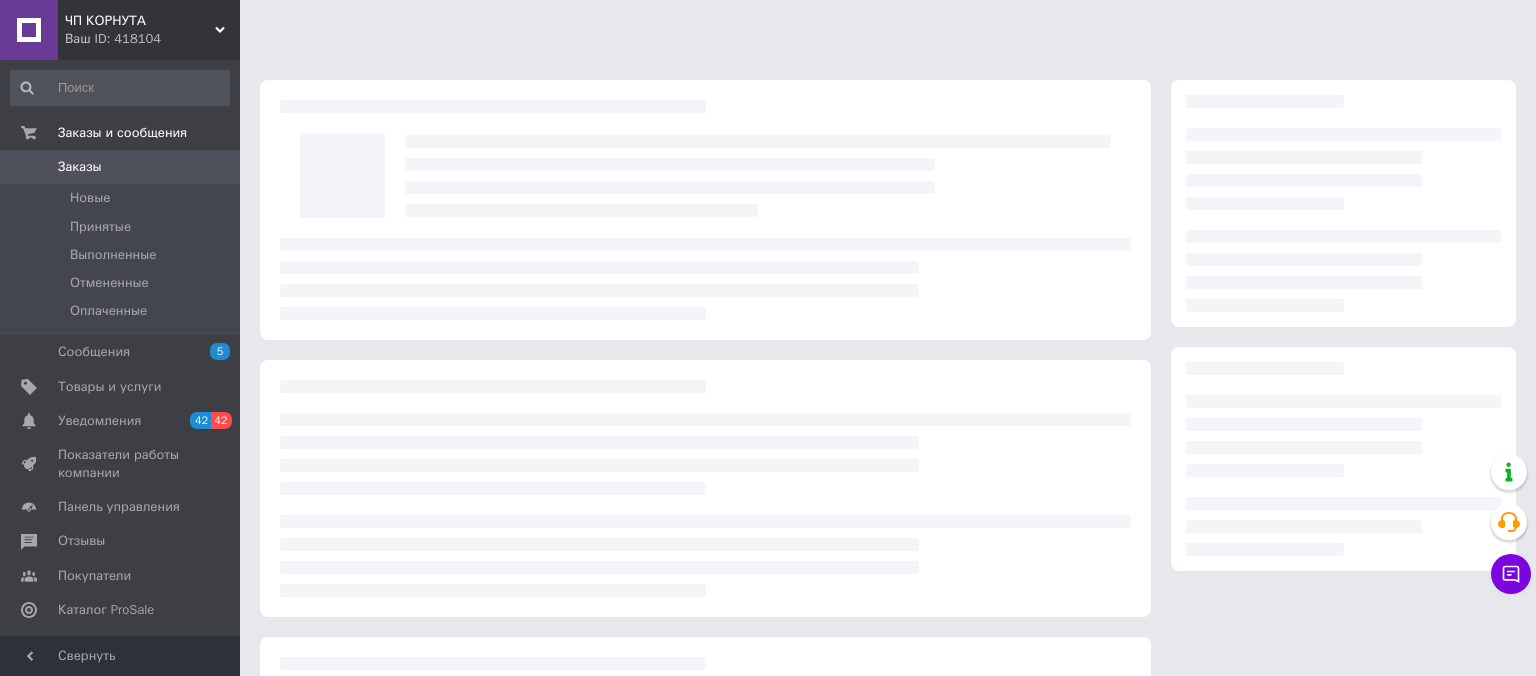 scroll, scrollTop: 0, scrollLeft: 0, axis: both 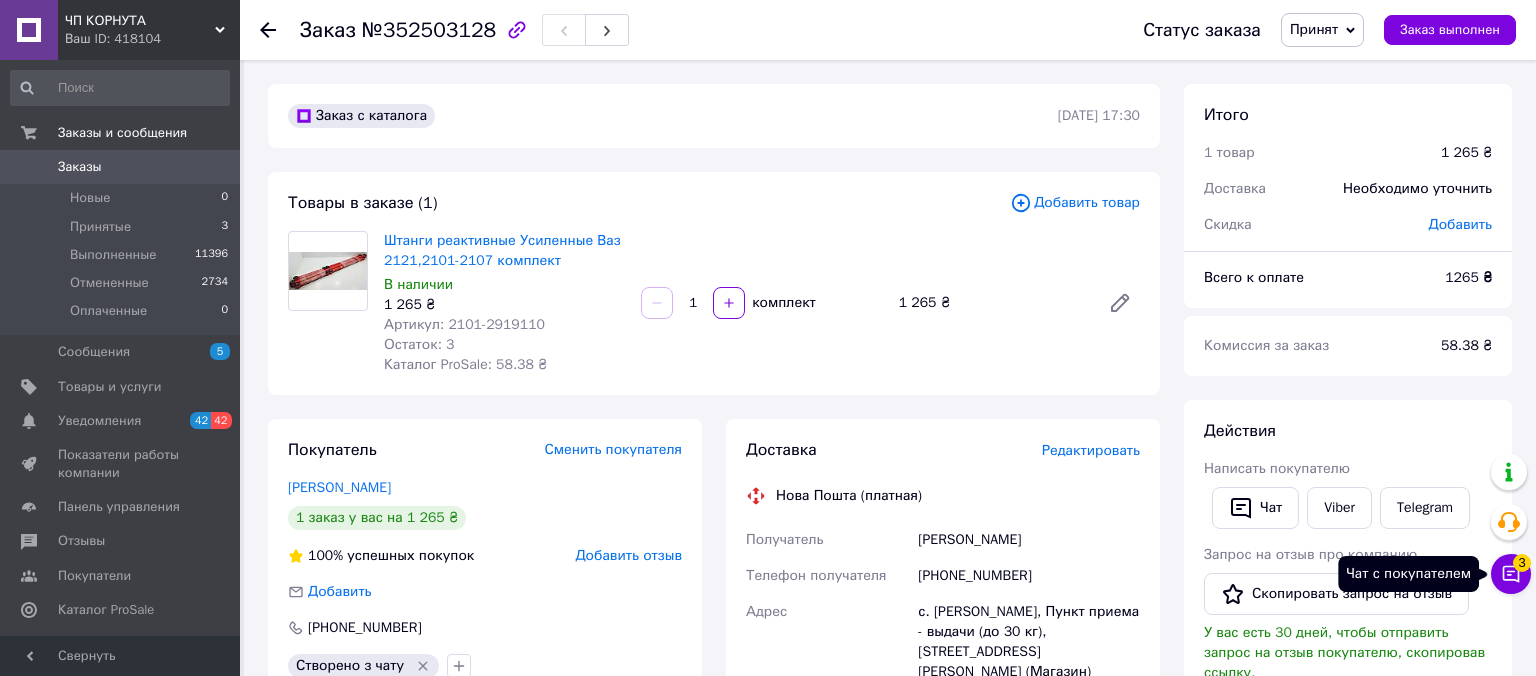 click 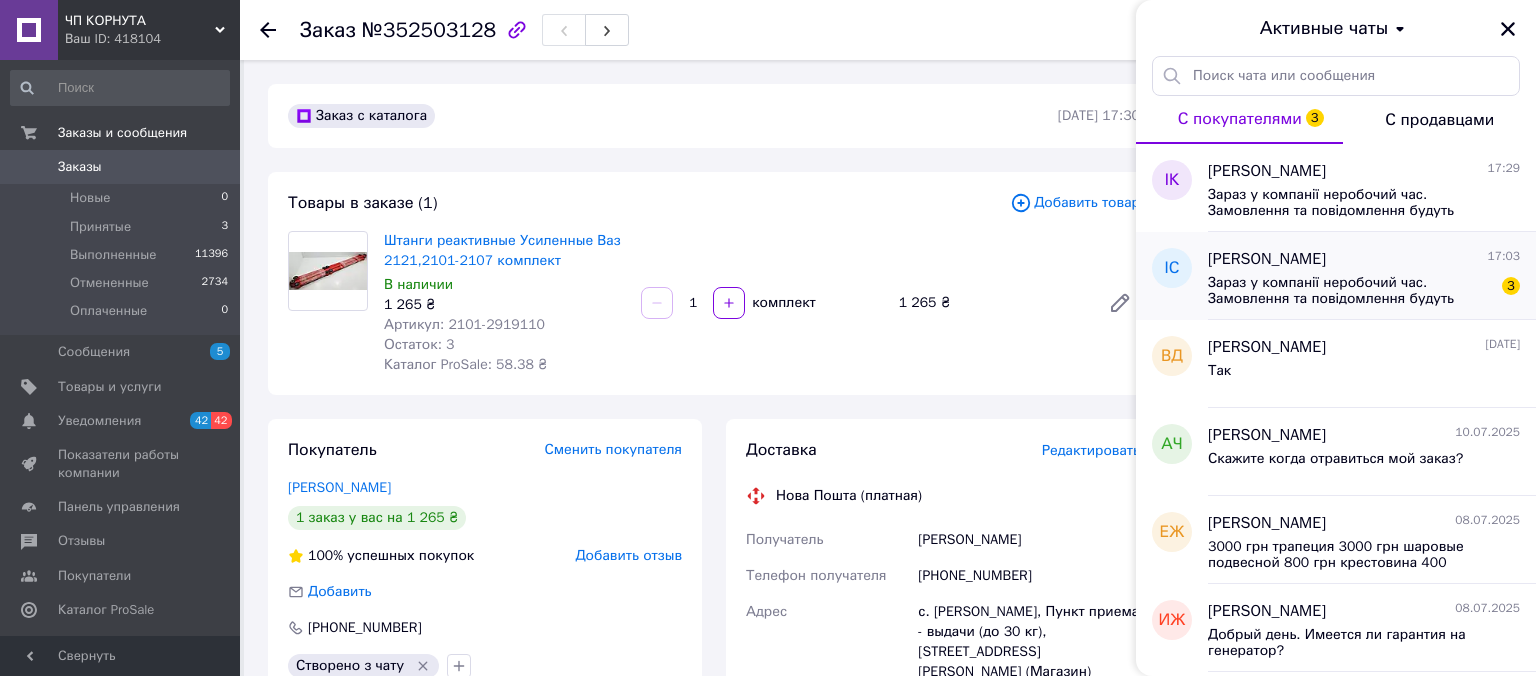 click on "Ігор Середа 17:03 Зараз у компанії неробочий час. Замовлення та повідомлення будуть оброблені з 09:00 найближчого робочого дня (завтра, 14.07) 3" at bounding box center [1372, 276] 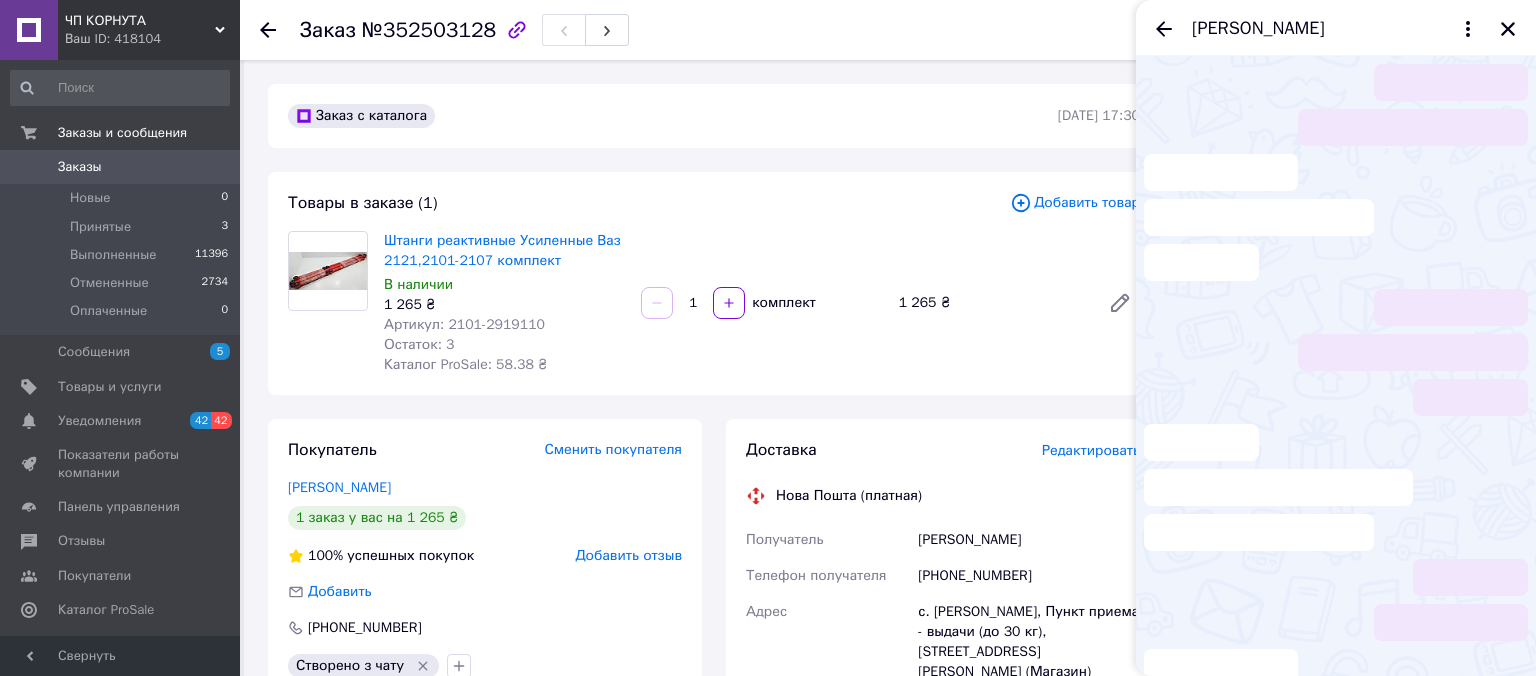 scroll, scrollTop: 12, scrollLeft: 0, axis: vertical 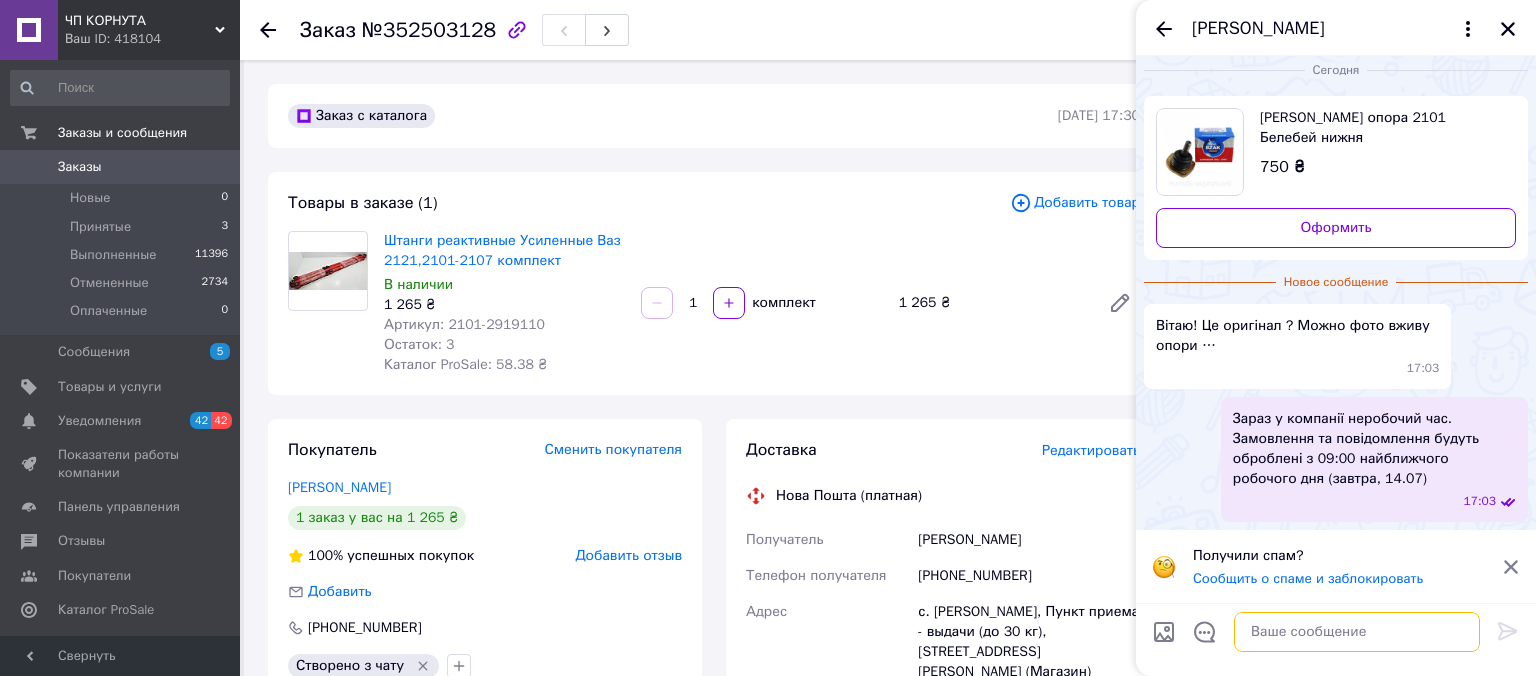 click at bounding box center [1357, 632] 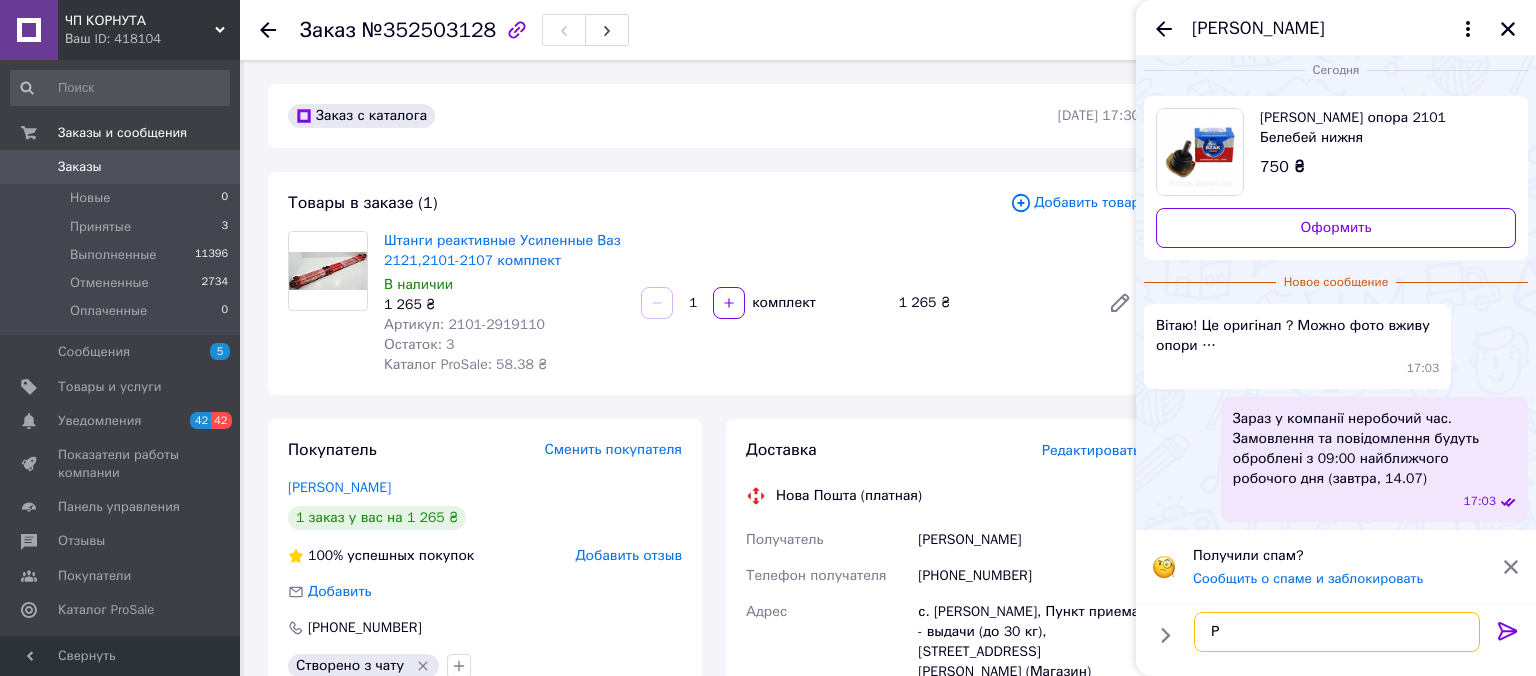 type 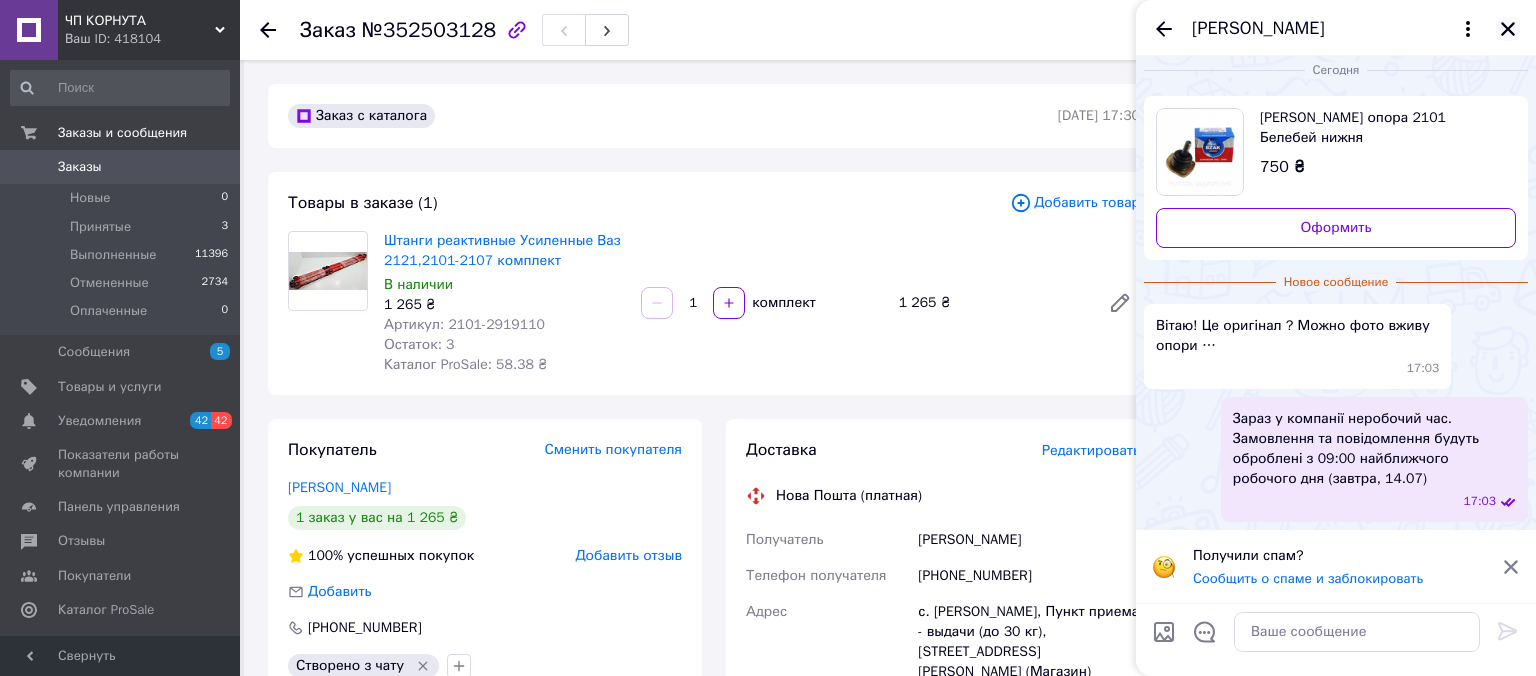 click at bounding box center [1508, 29] 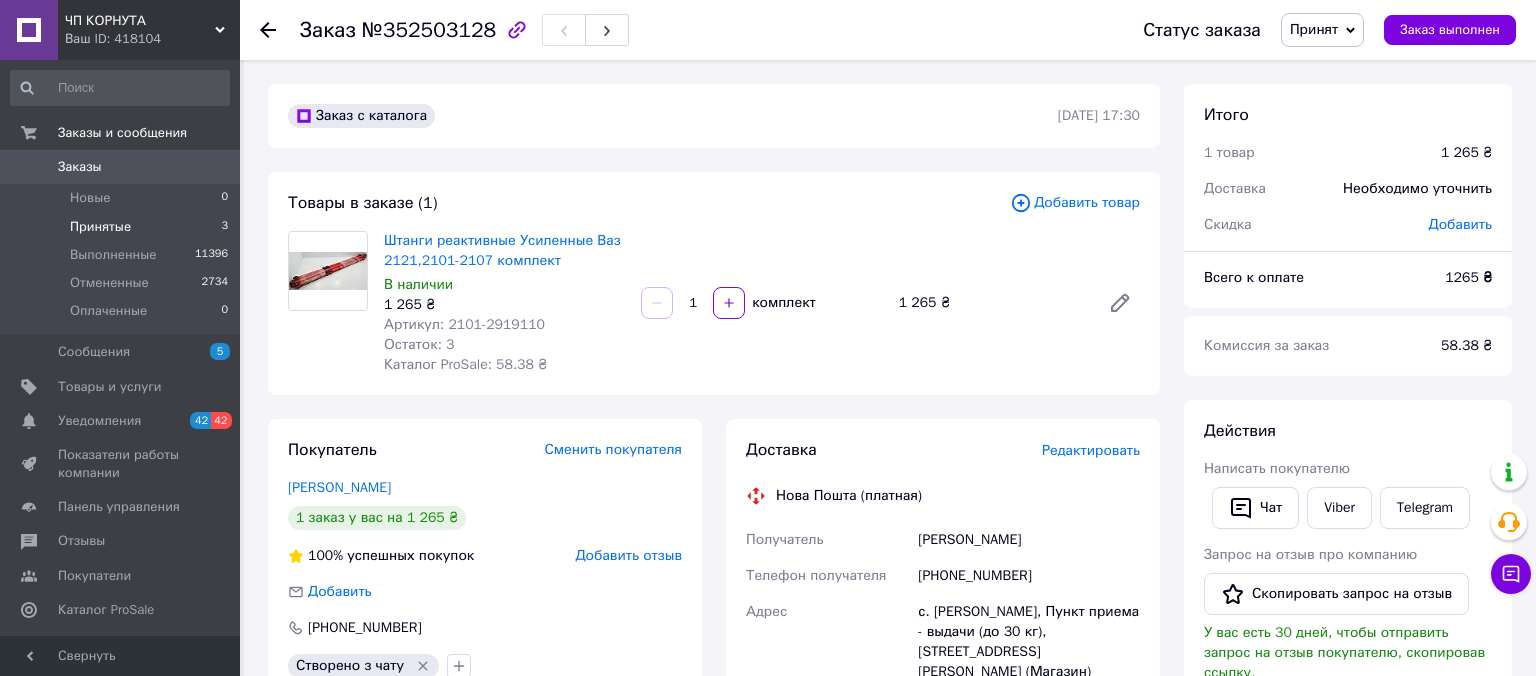 click on "Принятые" at bounding box center (100, 227) 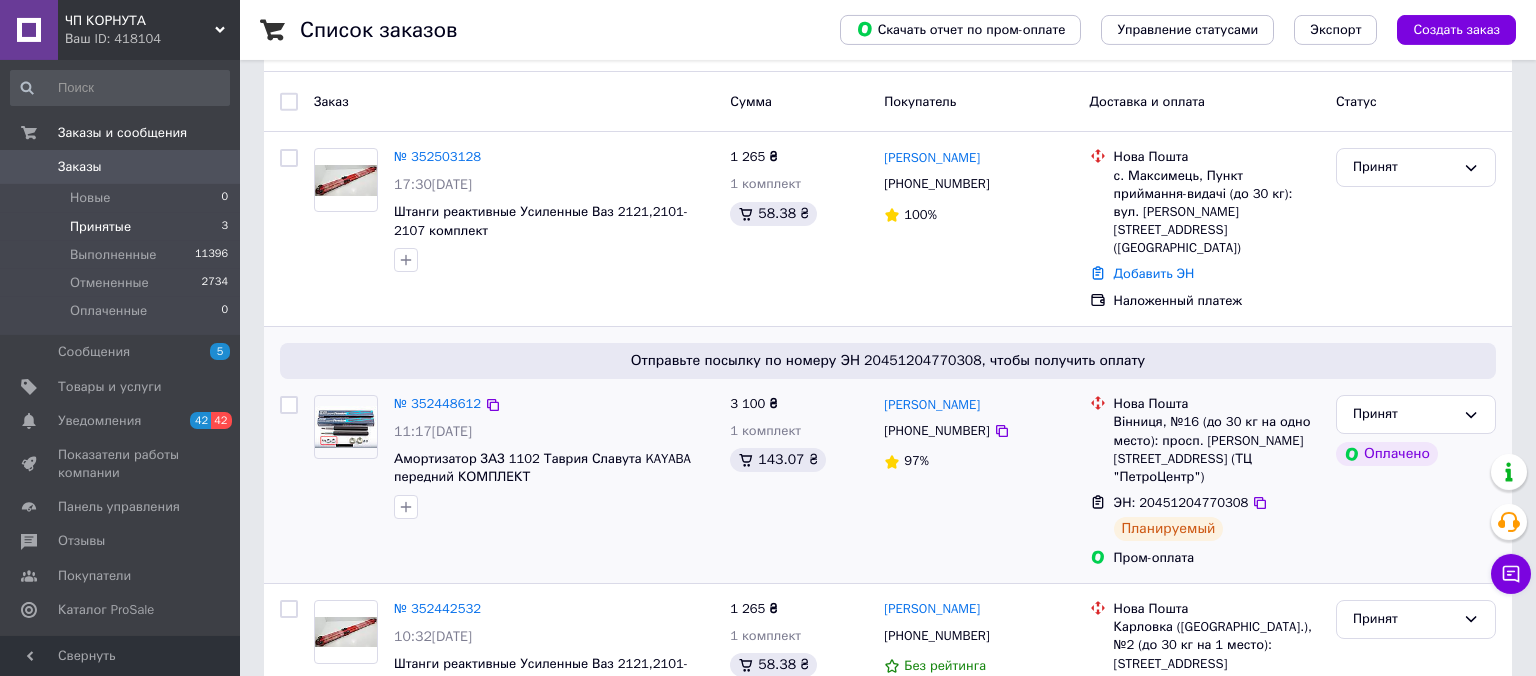 scroll, scrollTop: 290, scrollLeft: 0, axis: vertical 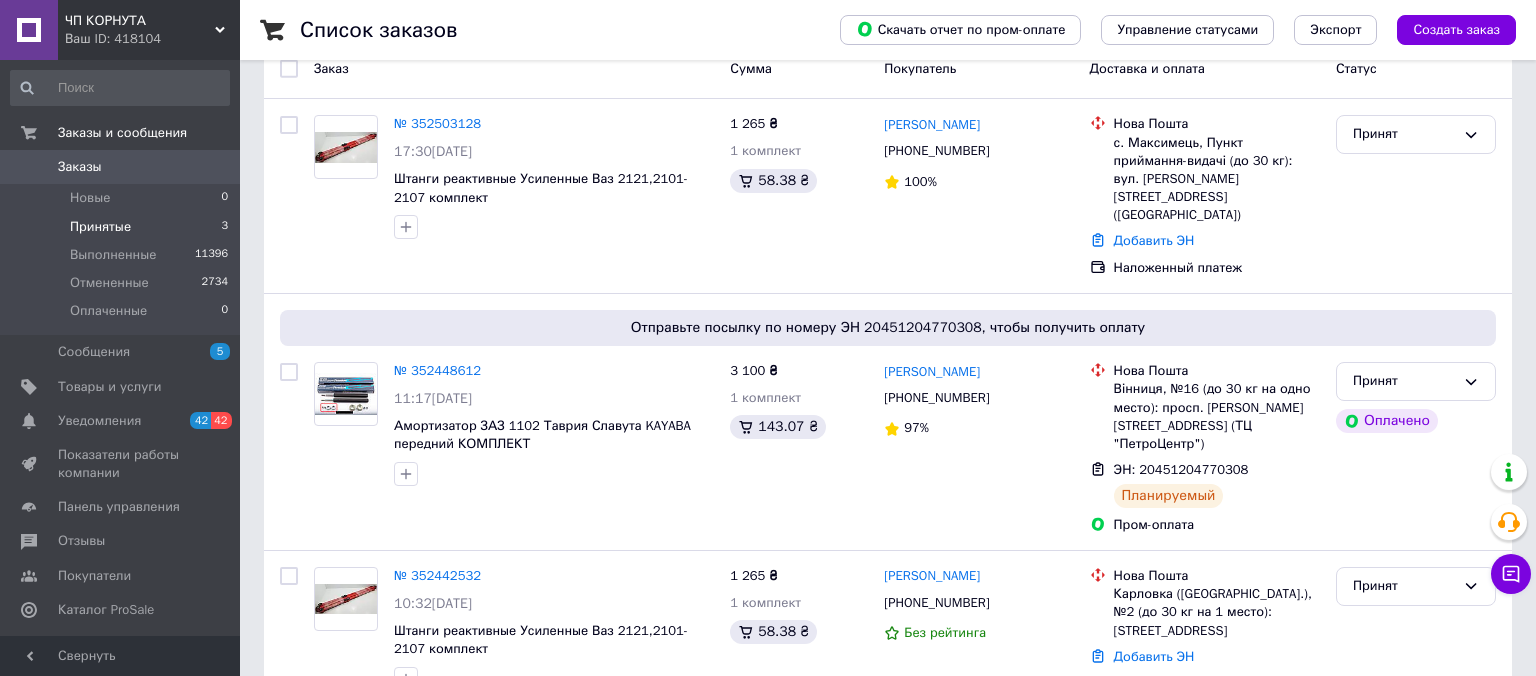 click on "Принятые" at bounding box center [100, 227] 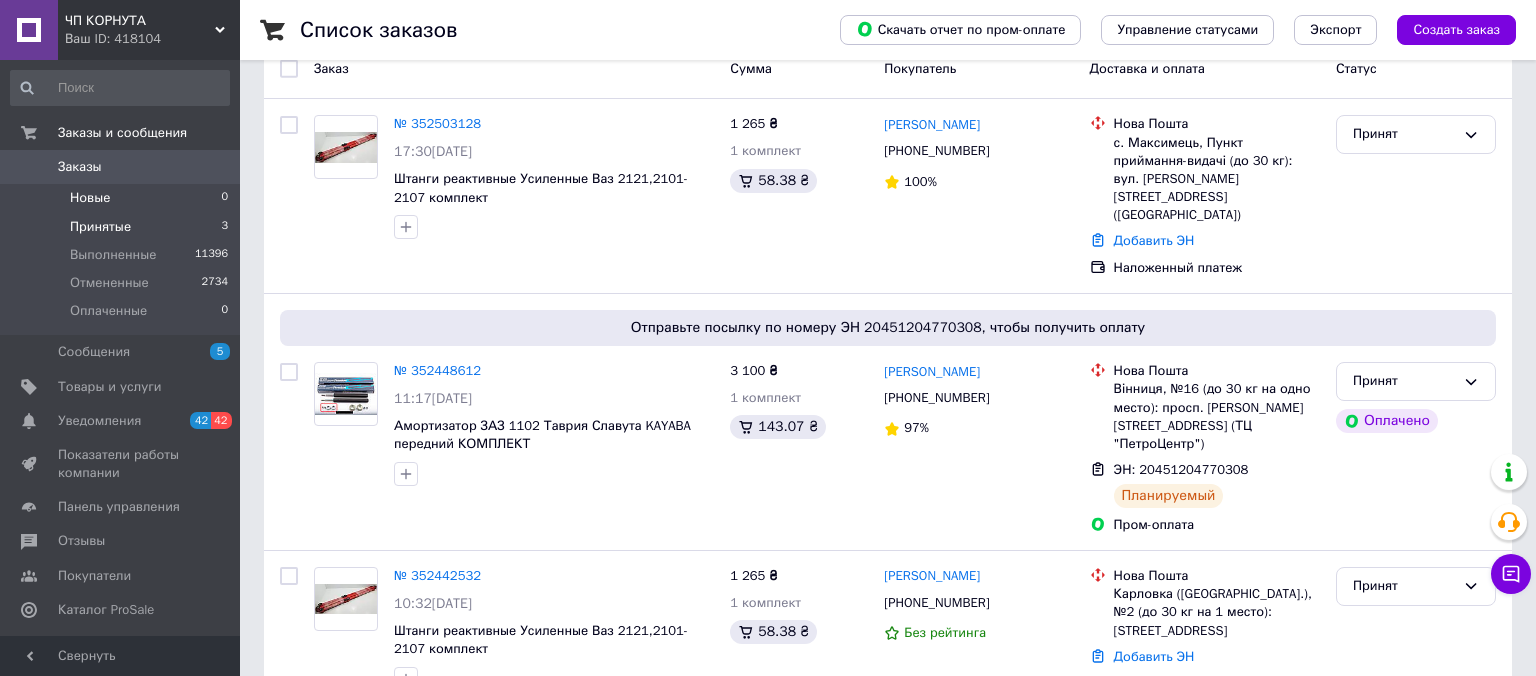 click on "Новые" at bounding box center [90, 198] 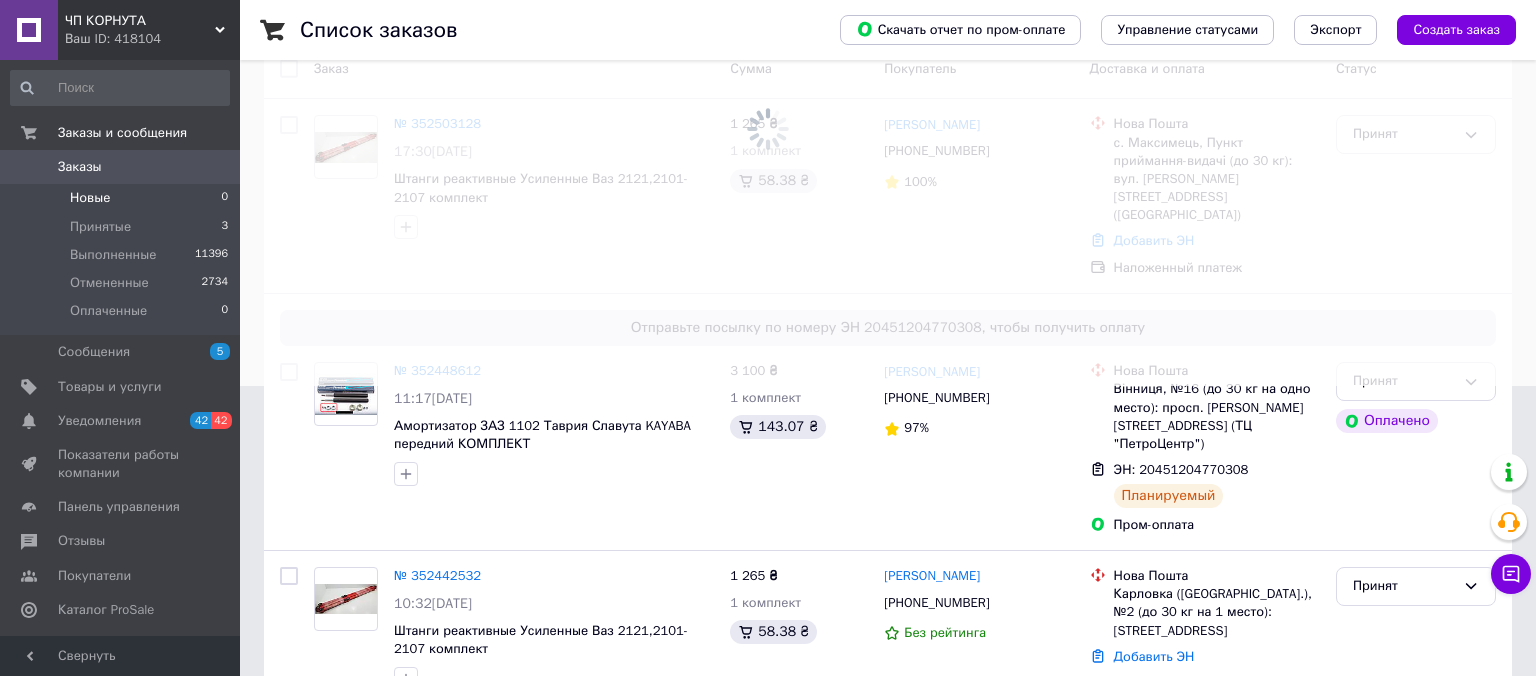 scroll, scrollTop: 0, scrollLeft: 0, axis: both 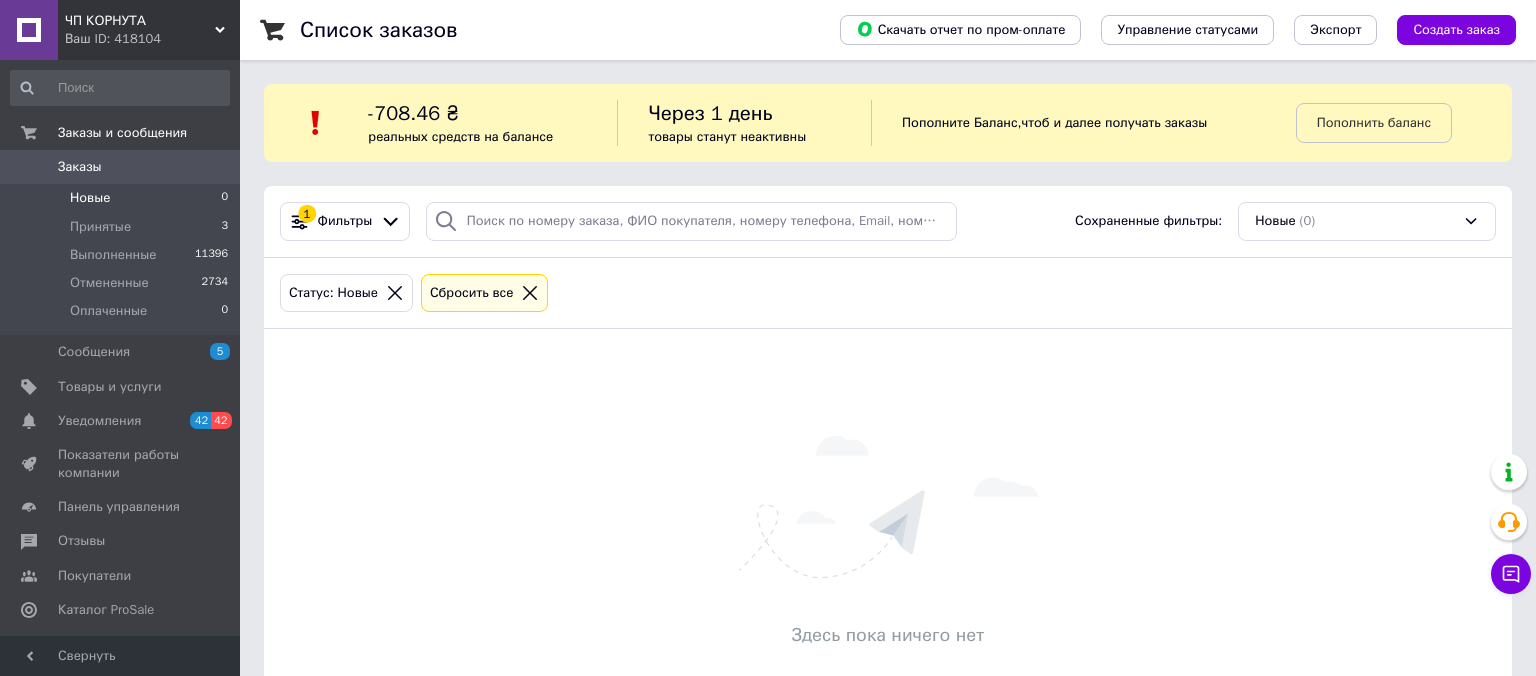 click 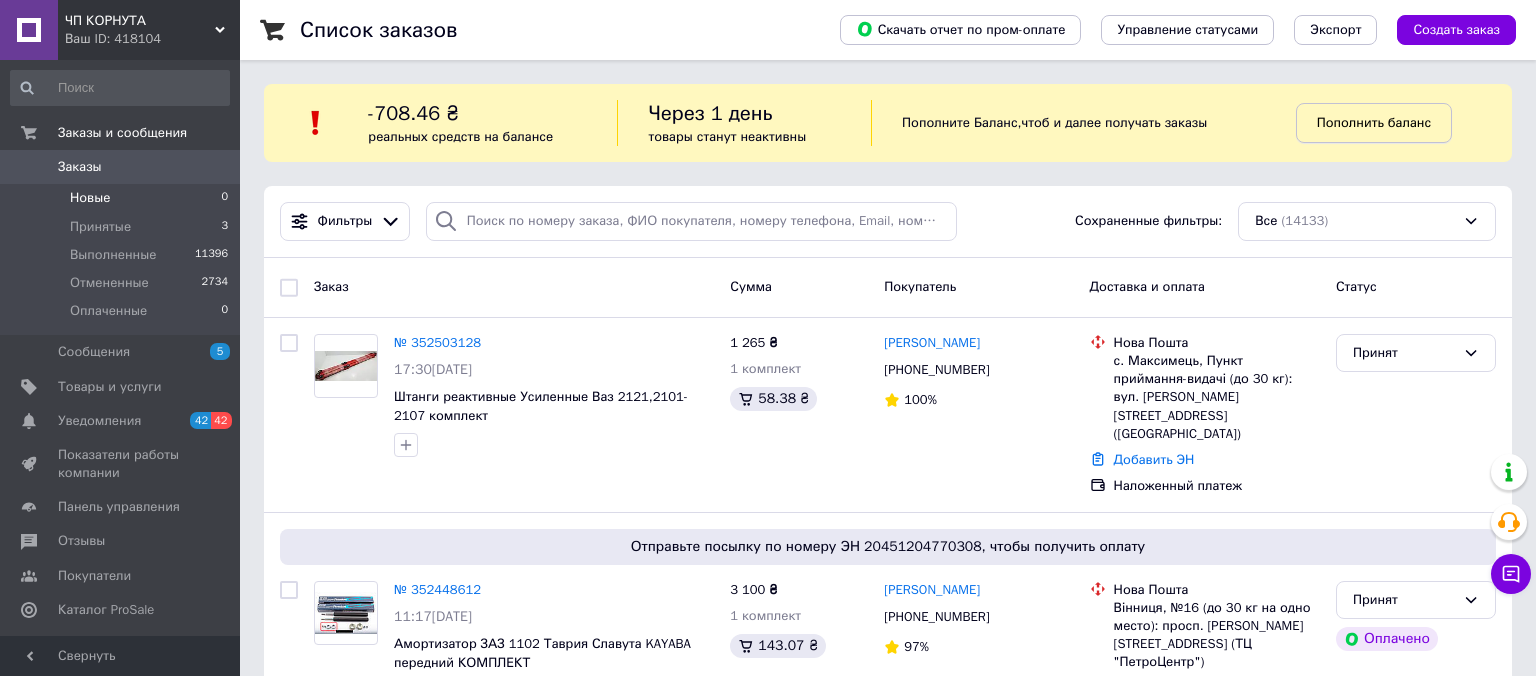 click on "Пополнить баланс" at bounding box center (1374, 122) 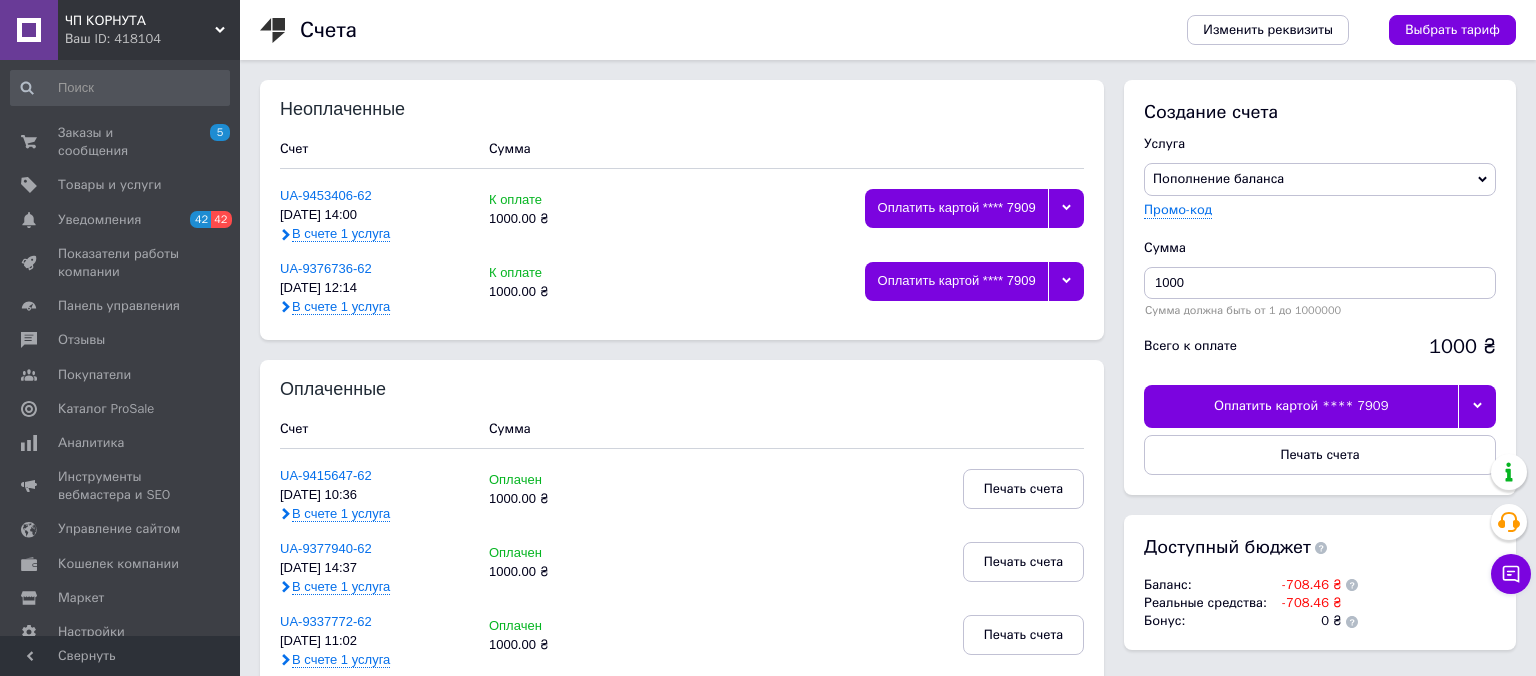 click on "Оплатить картой  **** 7909" at bounding box center [1301, 406] 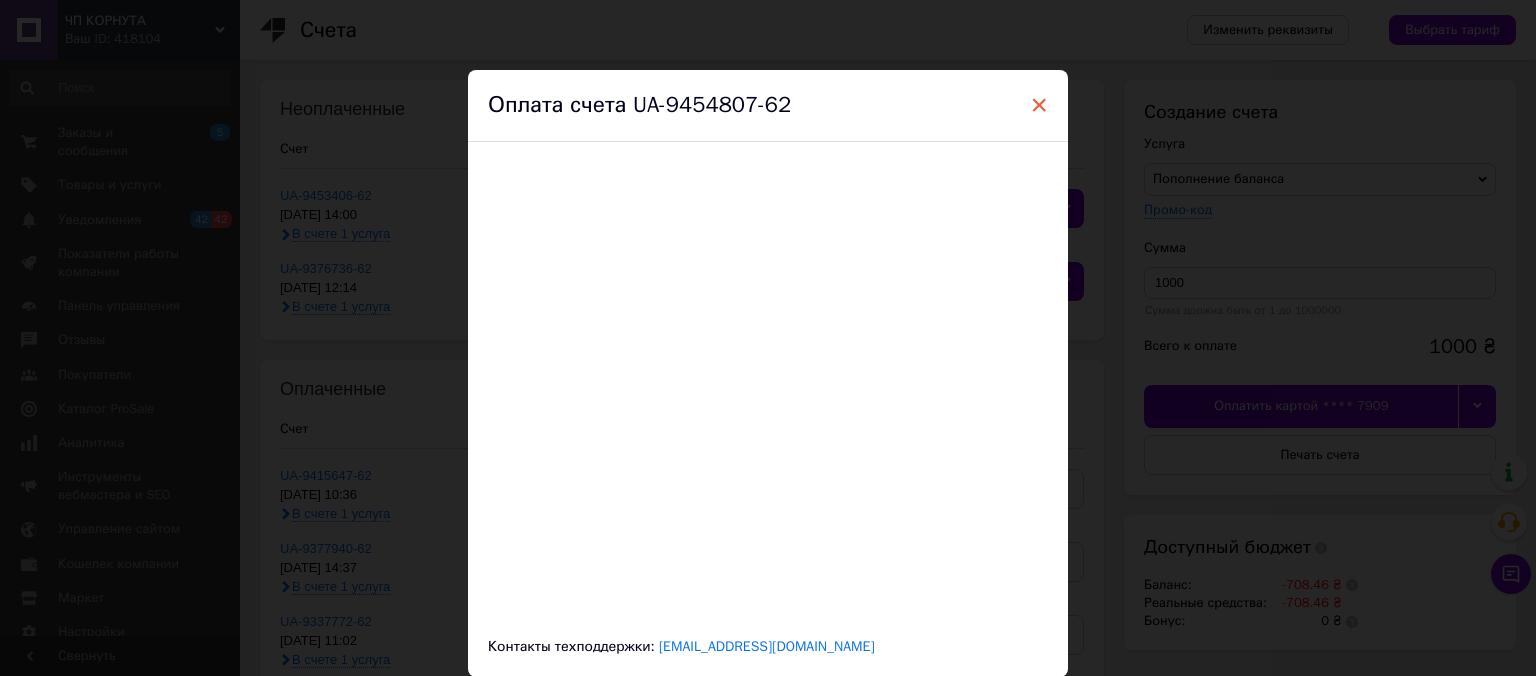 click on "×" at bounding box center [1039, 105] 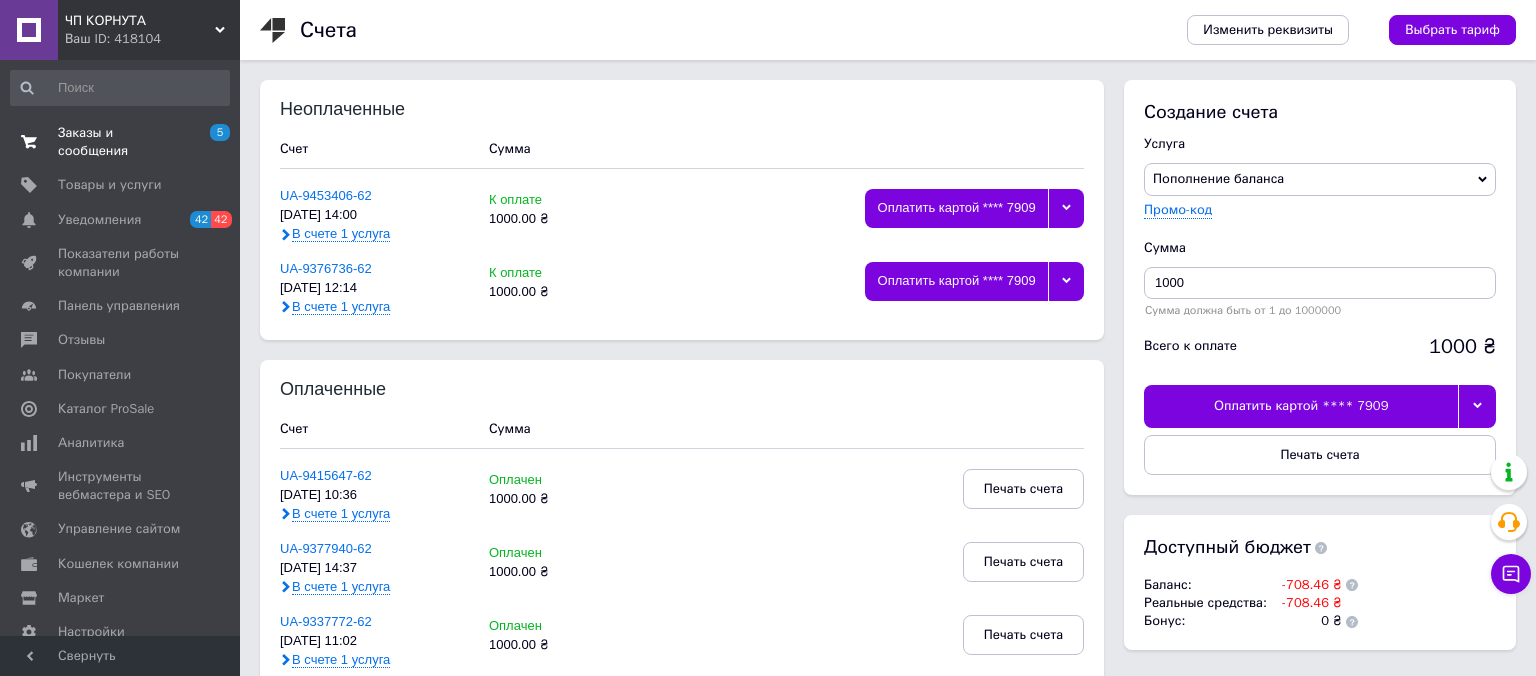 click on "Заказы и сообщения" at bounding box center [121, 142] 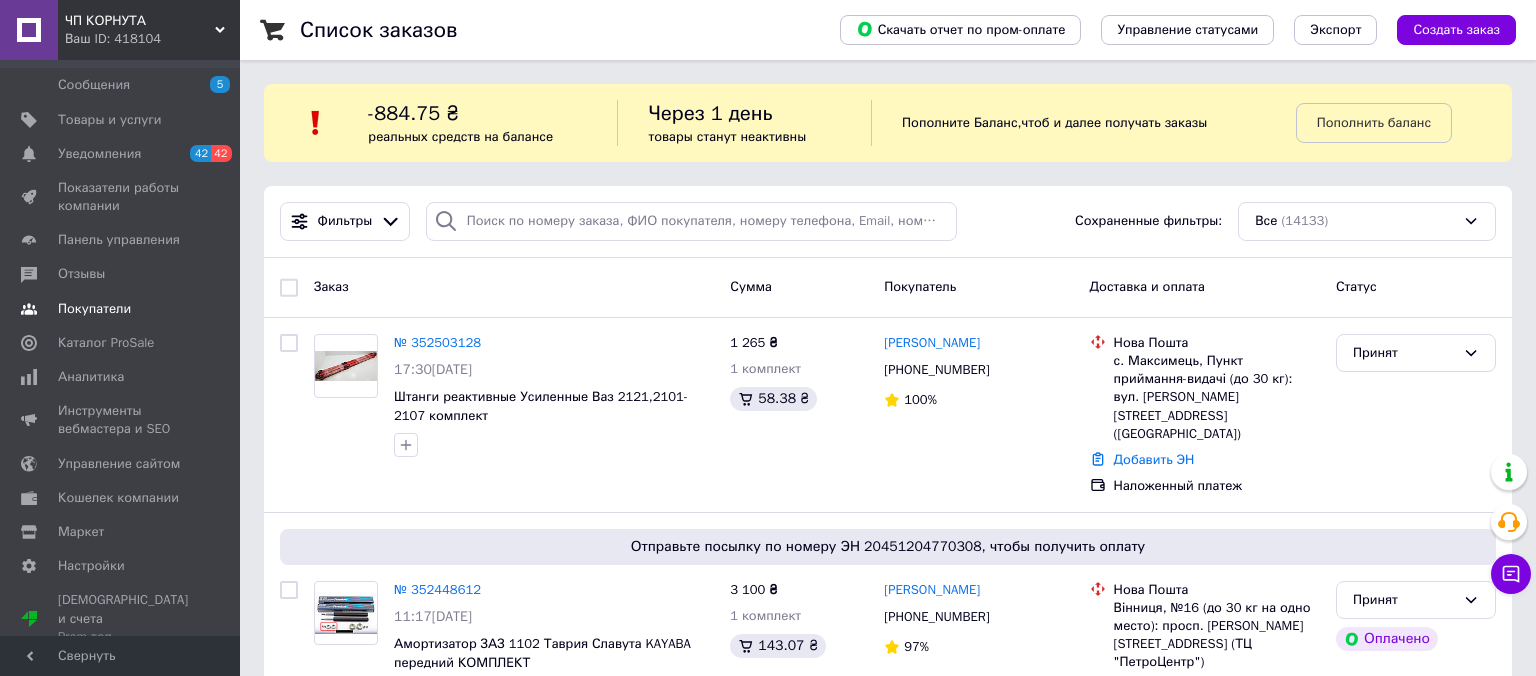 scroll, scrollTop: 0, scrollLeft: 0, axis: both 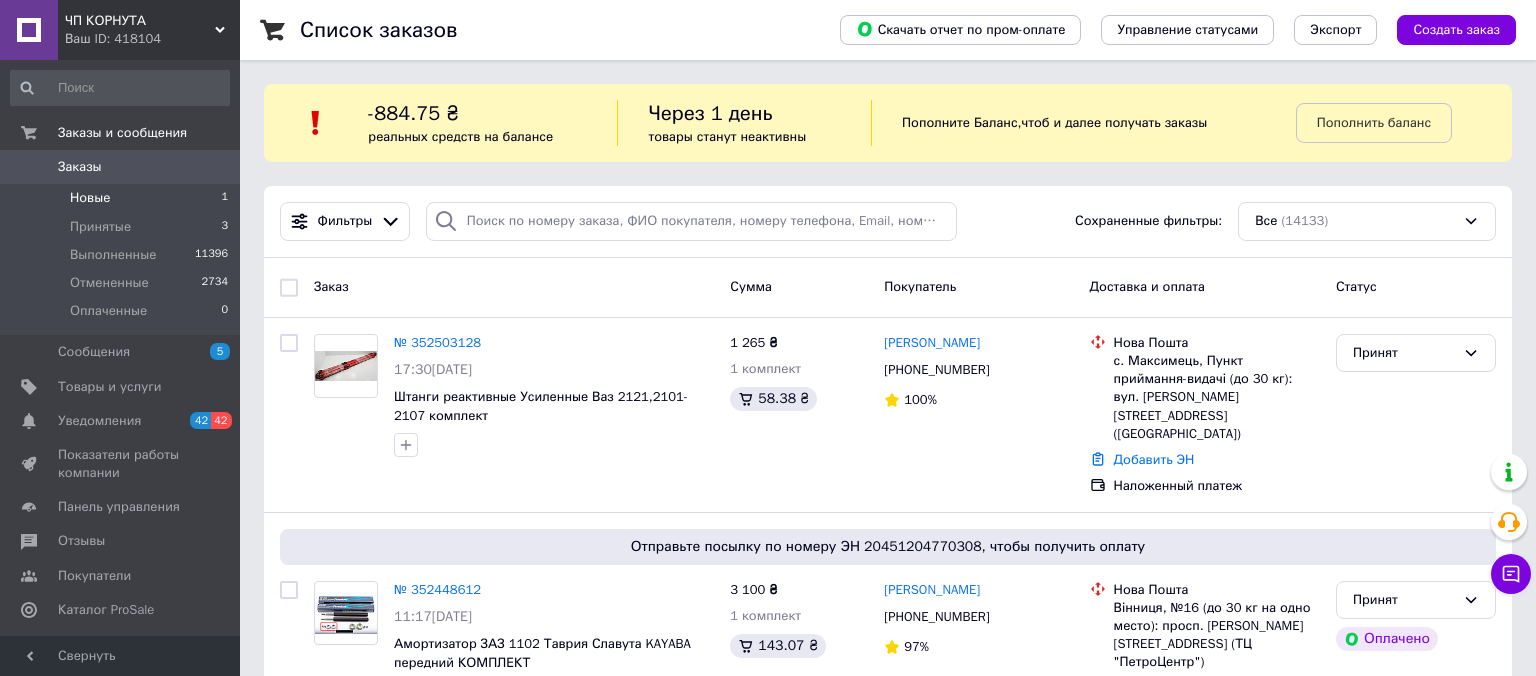 click on "Новые" at bounding box center [90, 198] 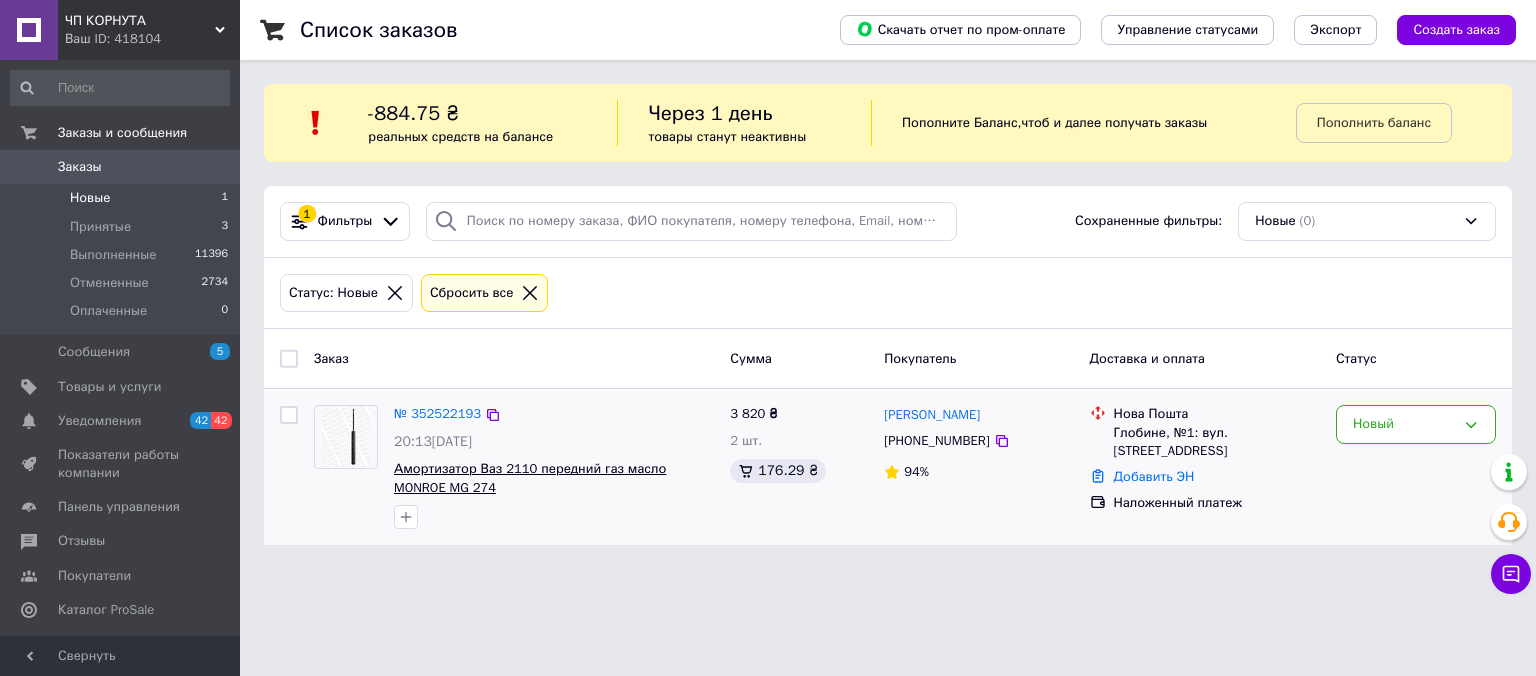 click on "Амортизатор Ваз 2110 передний газ масло MONROE MG 274" at bounding box center [530, 478] 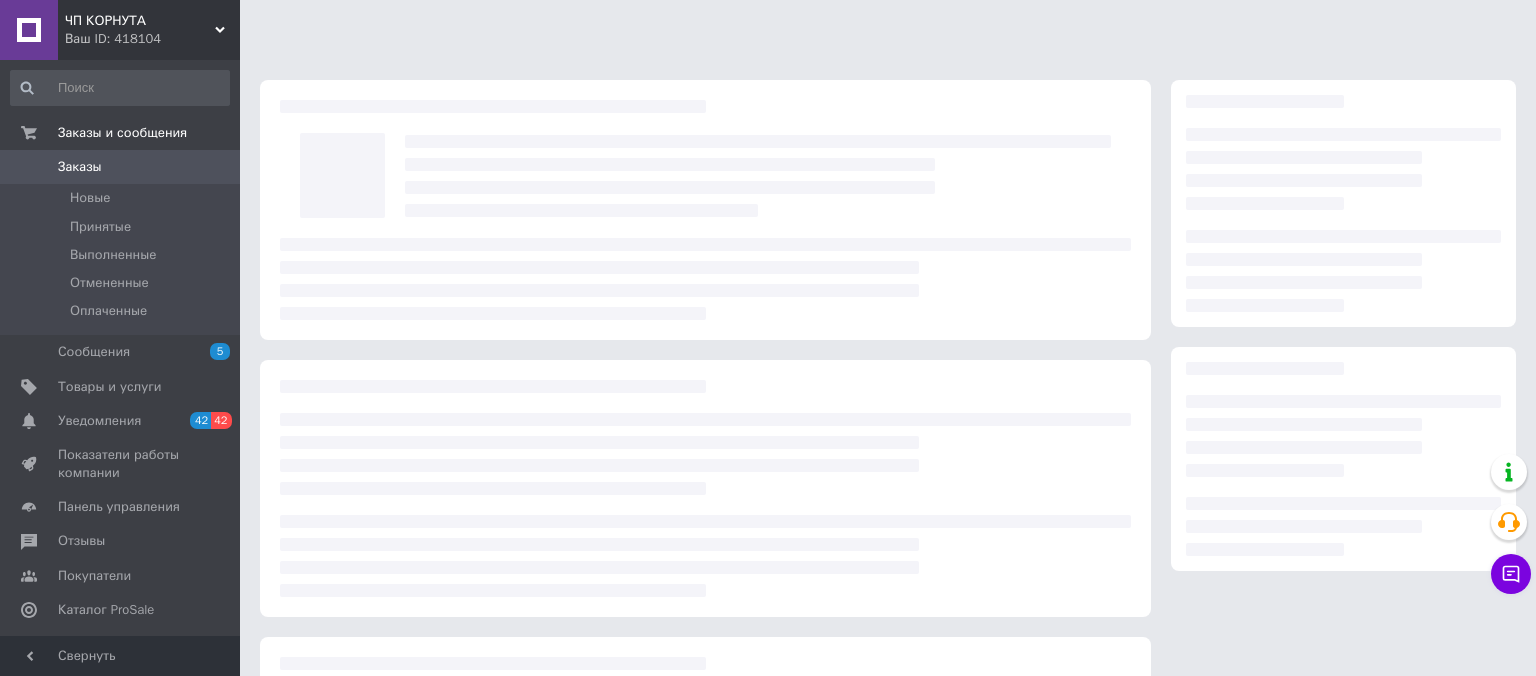 scroll, scrollTop: 0, scrollLeft: 0, axis: both 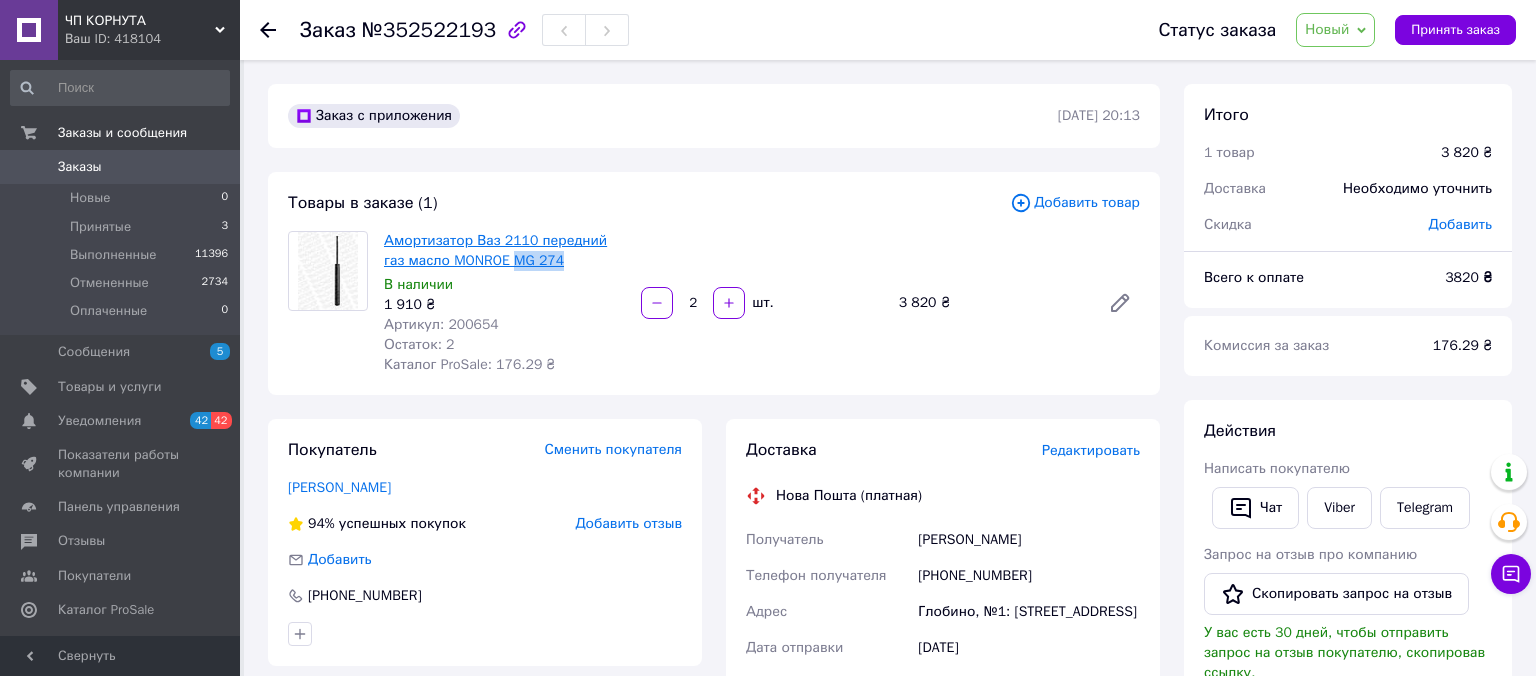 drag, startPoint x: 542, startPoint y: 257, endPoint x: 494, endPoint y: 269, distance: 49.47727 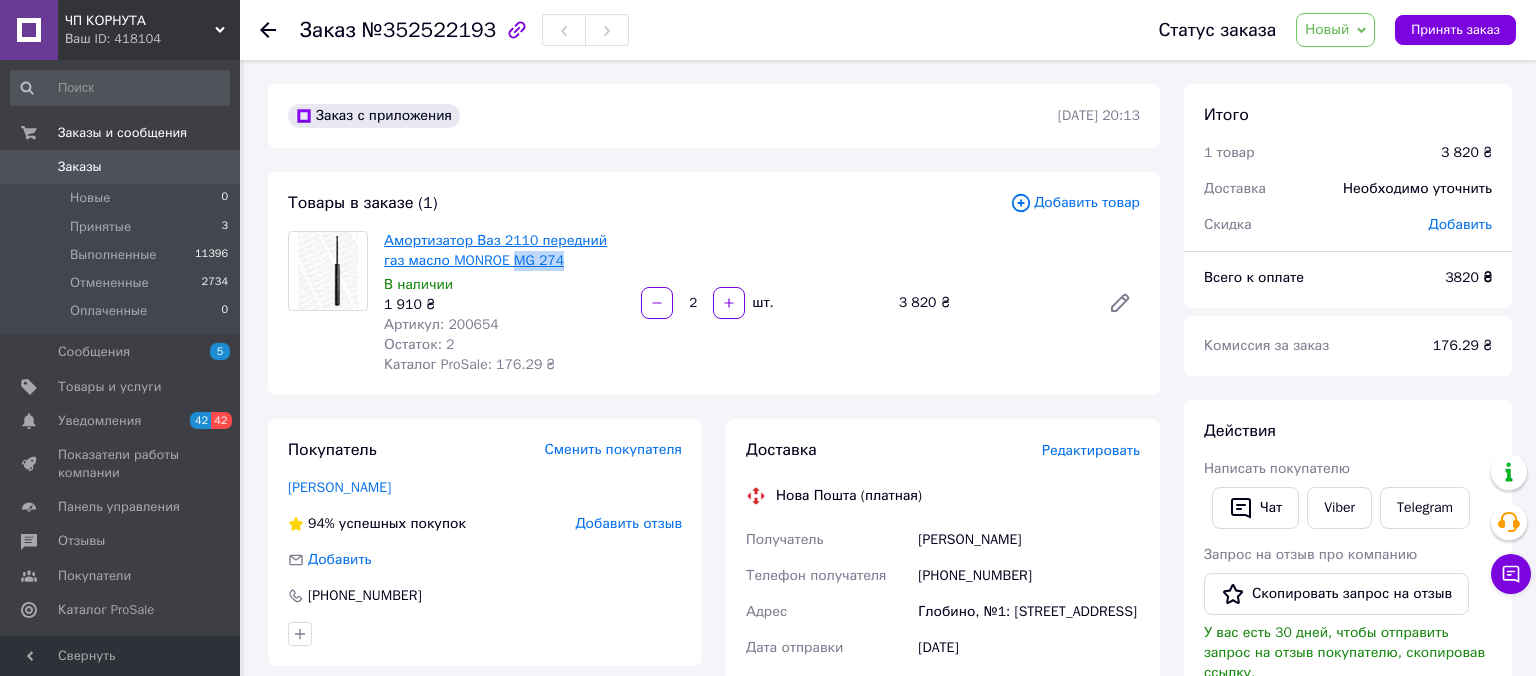 copy on "MG 274" 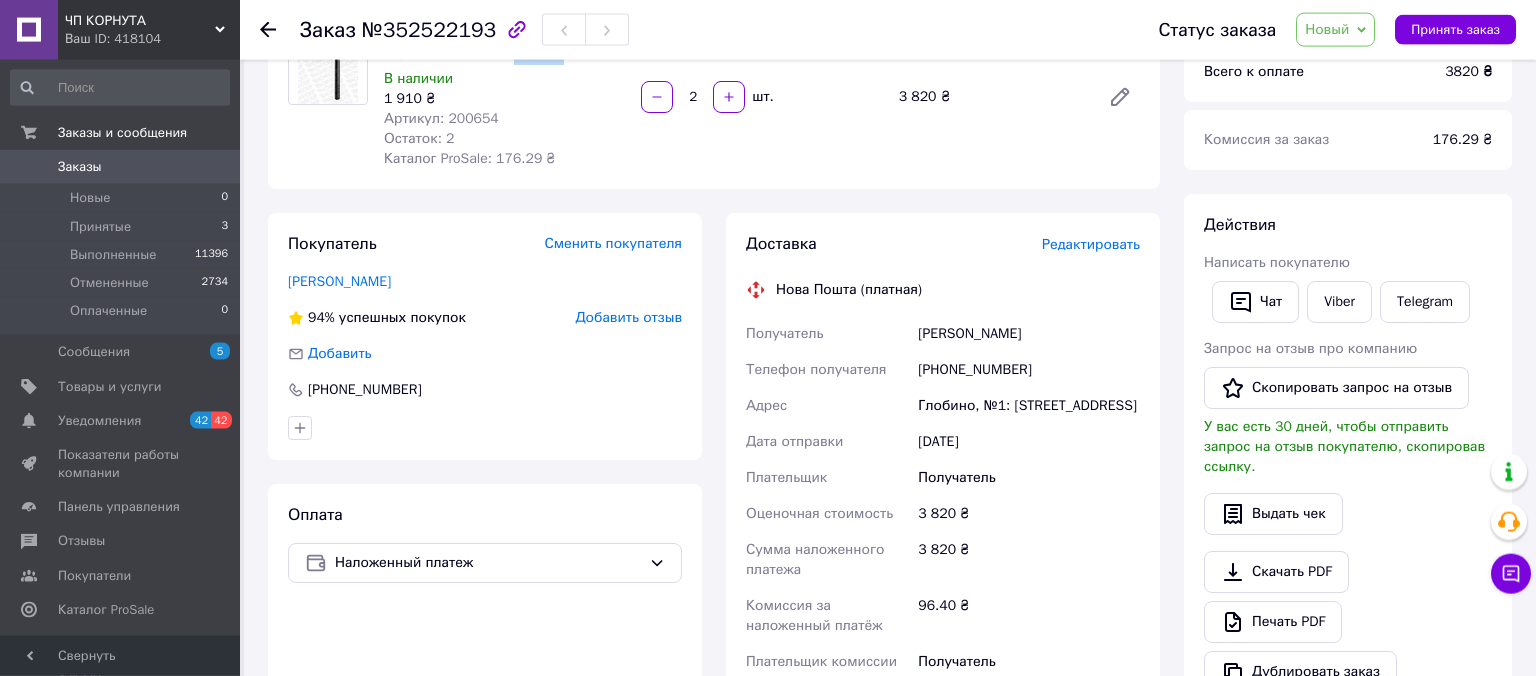 scroll, scrollTop: 0, scrollLeft: 0, axis: both 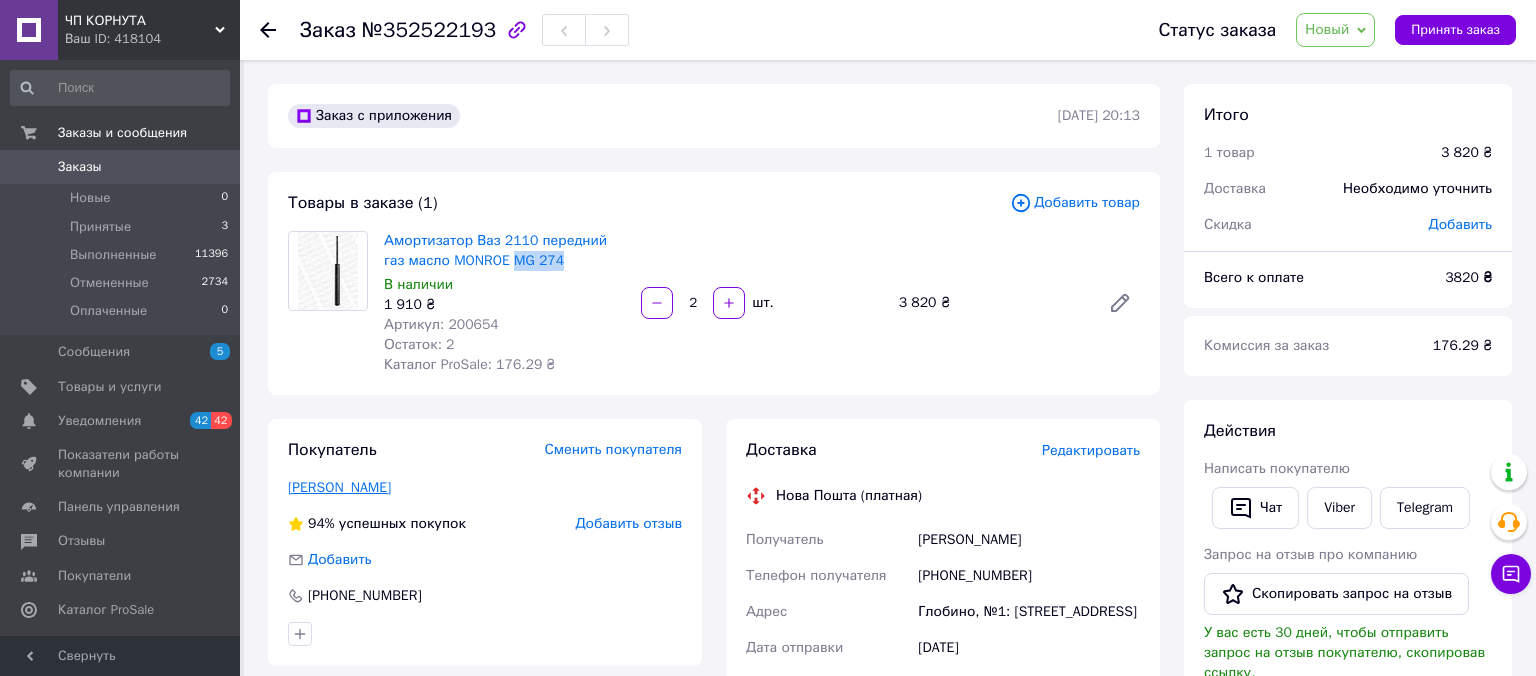 click on "[PERSON_NAME]" at bounding box center (339, 487) 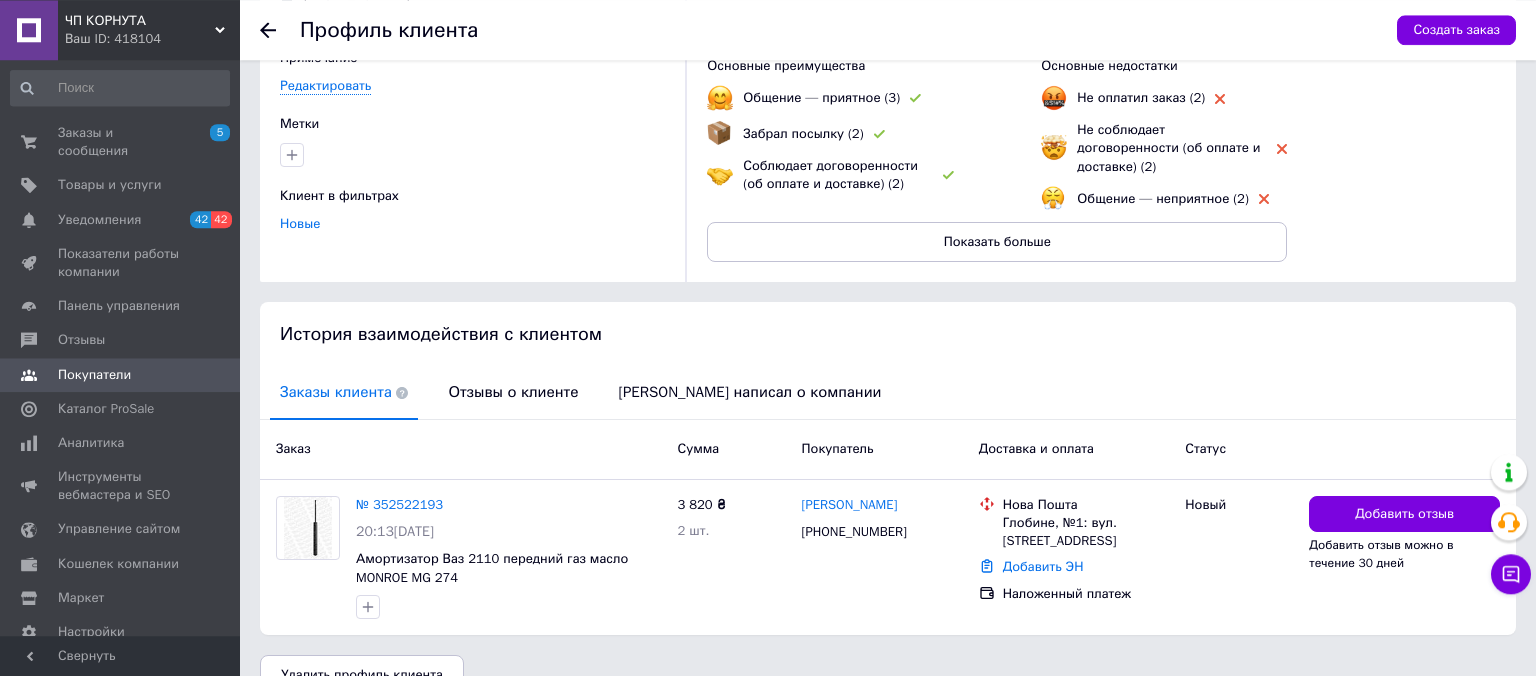 scroll, scrollTop: 173, scrollLeft: 0, axis: vertical 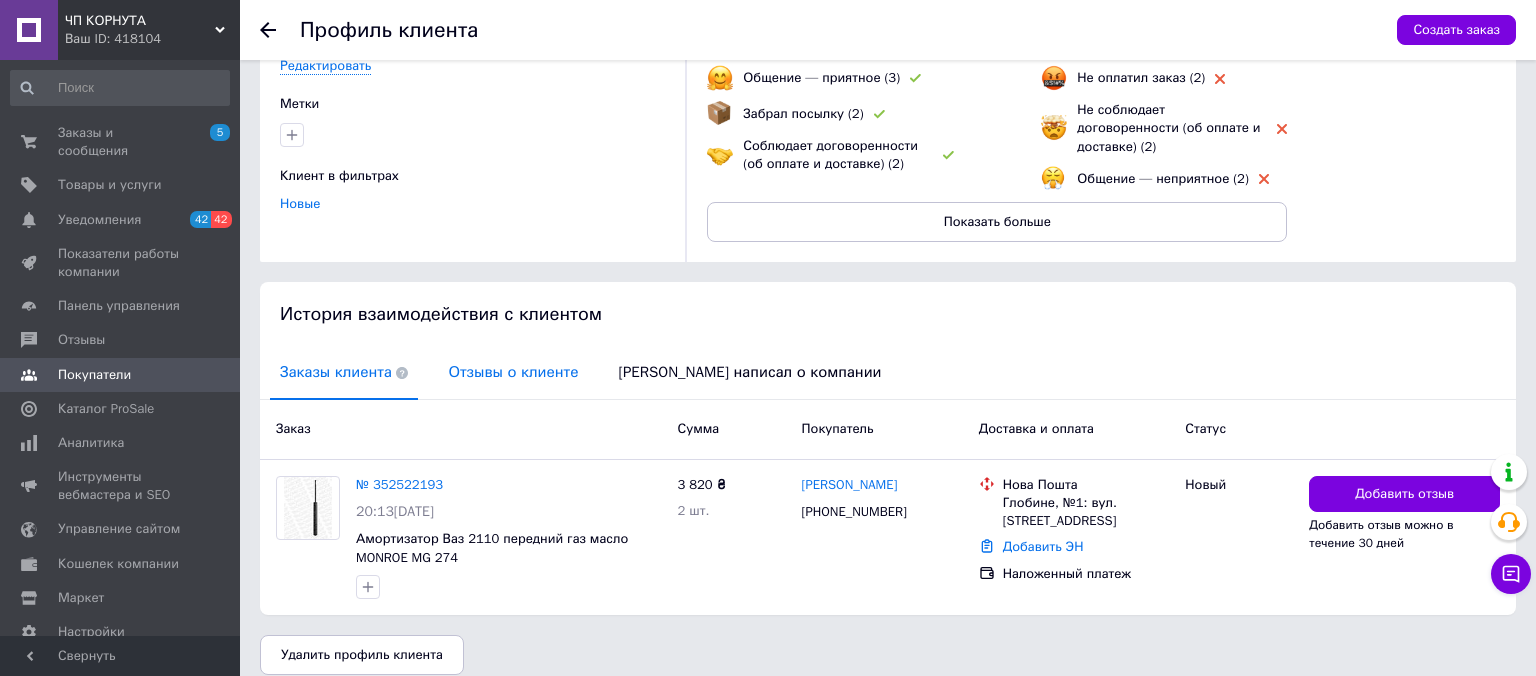 click on "Отзывы о клиенте" at bounding box center (513, 372) 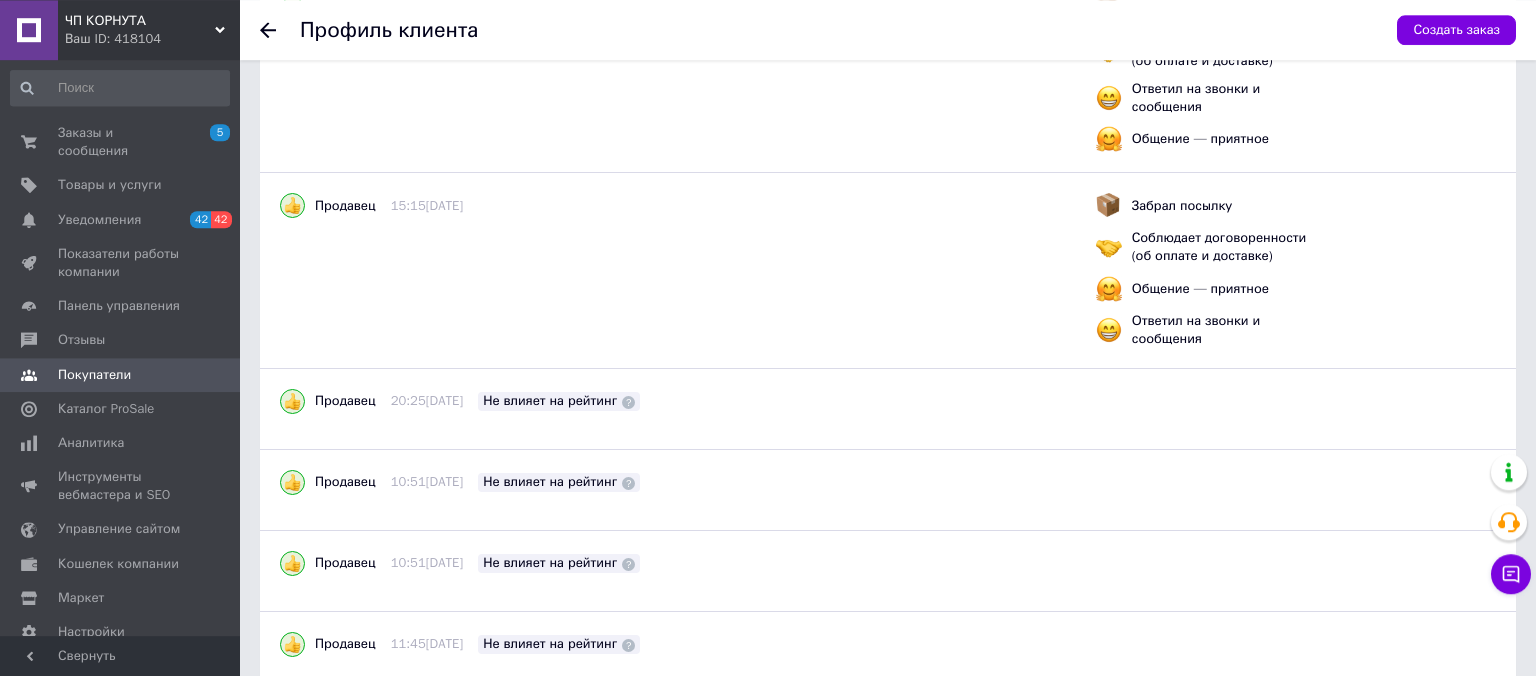 scroll, scrollTop: 1912, scrollLeft: 0, axis: vertical 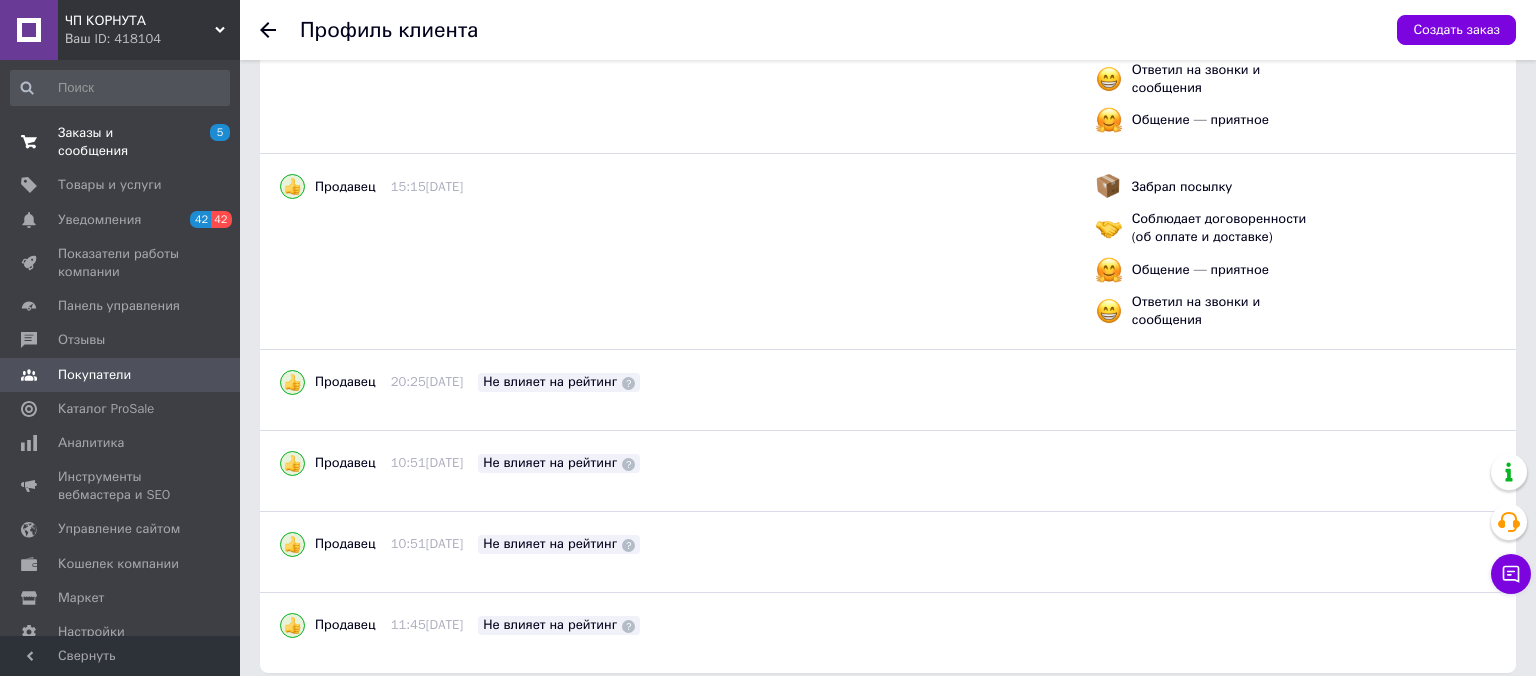 click on "Заказы и сообщения" at bounding box center [121, 142] 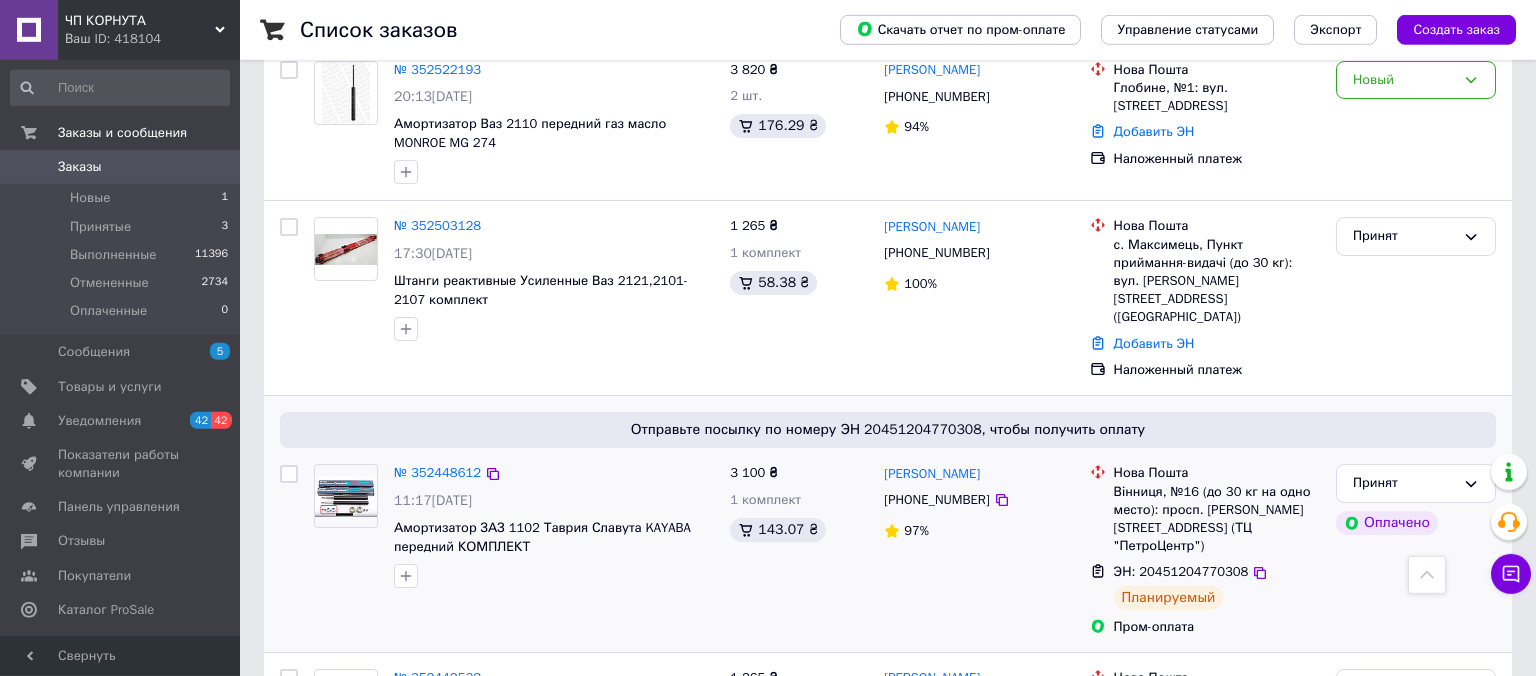 scroll, scrollTop: 0, scrollLeft: 0, axis: both 